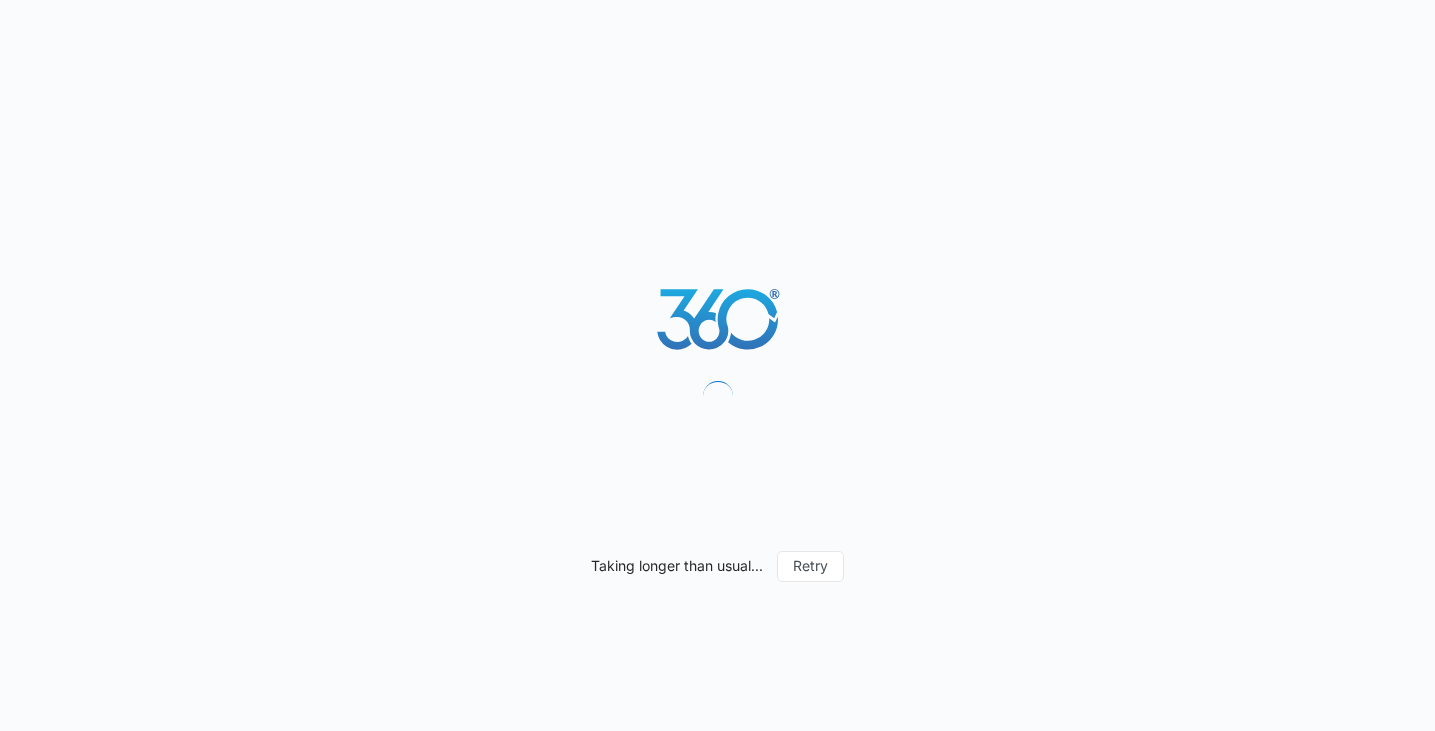 scroll, scrollTop: 0, scrollLeft: 0, axis: both 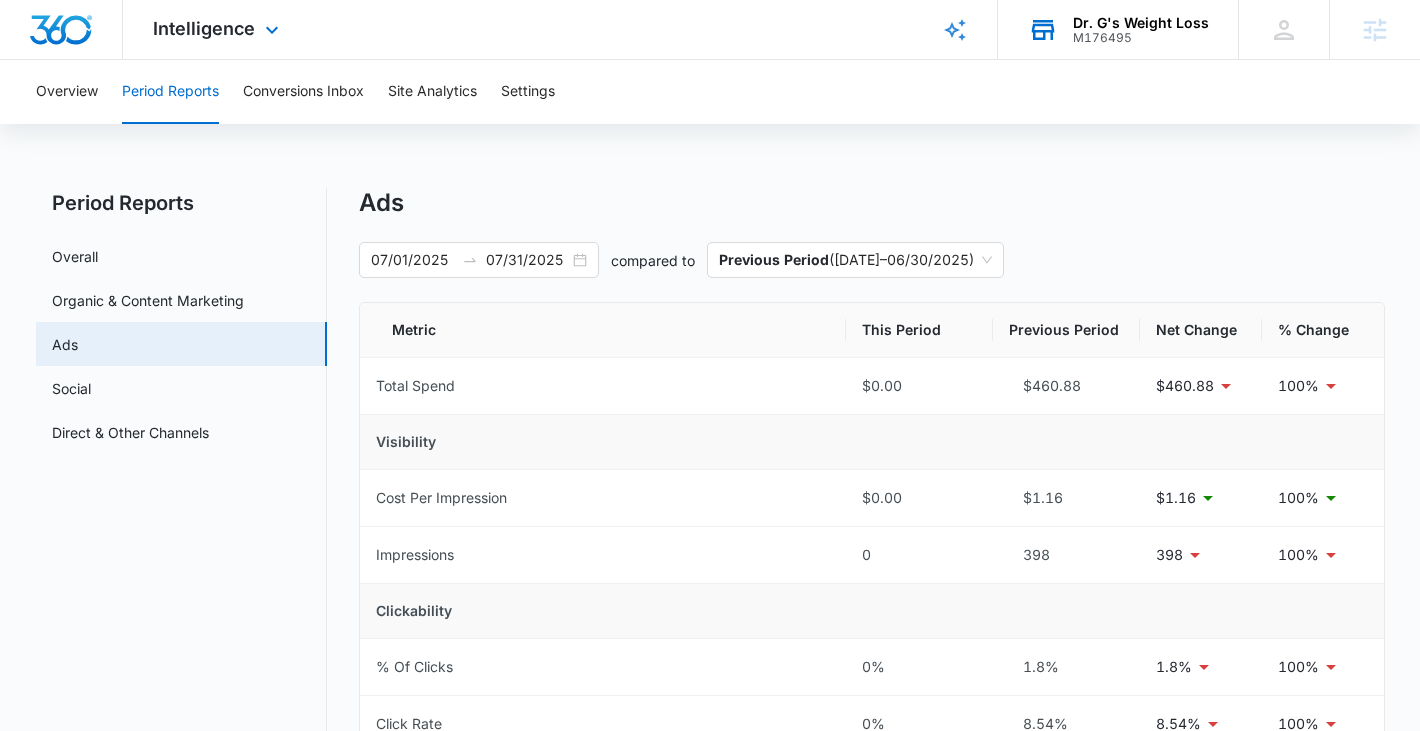 click on "M176495" at bounding box center [1141, 38] 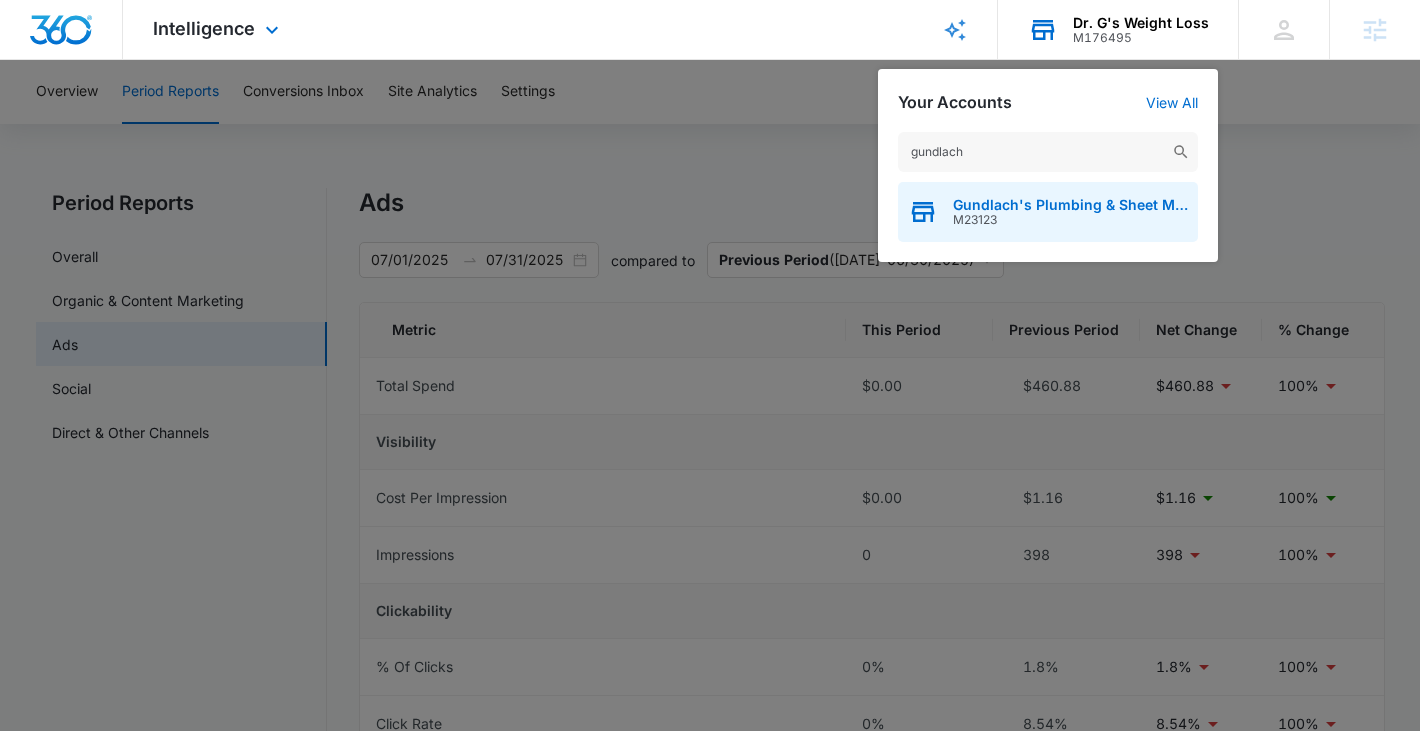 type on "gundlach" 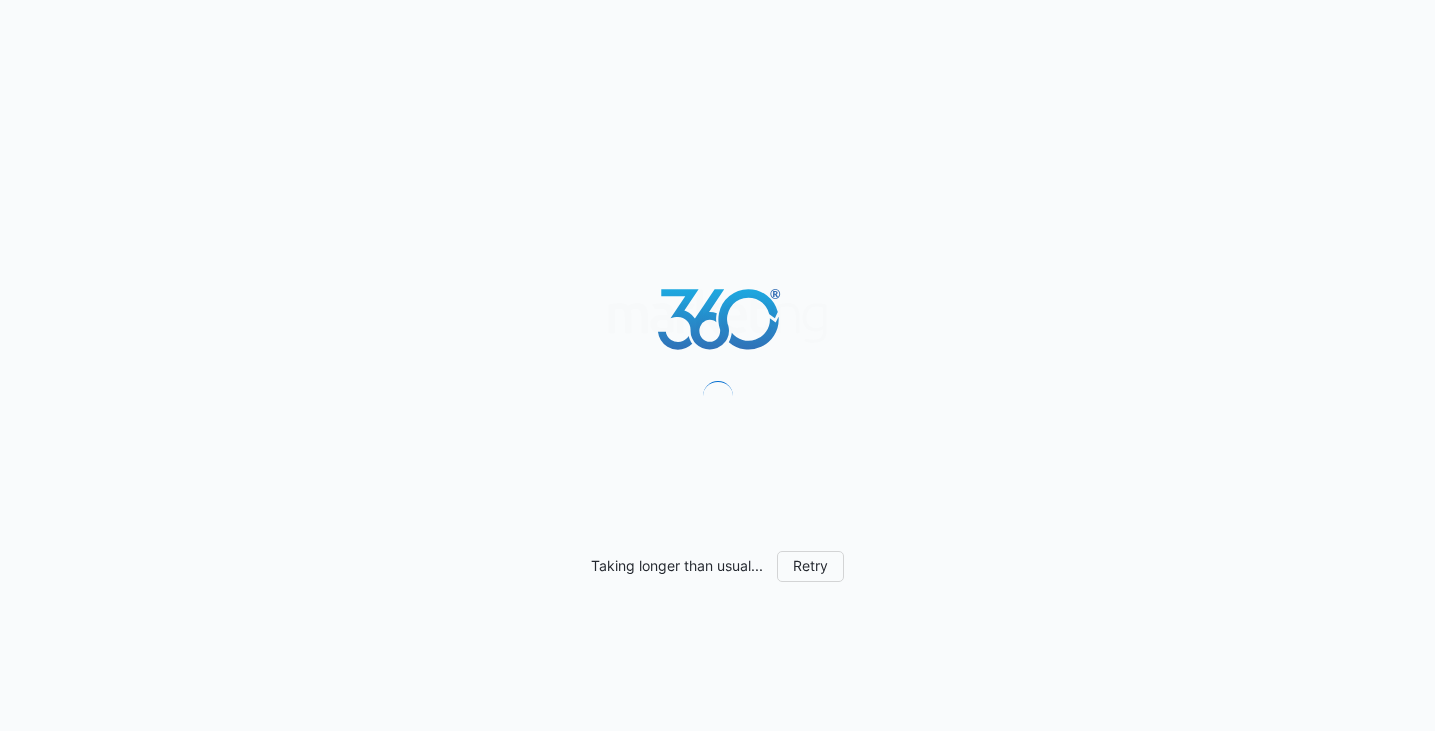 scroll, scrollTop: 0, scrollLeft: 0, axis: both 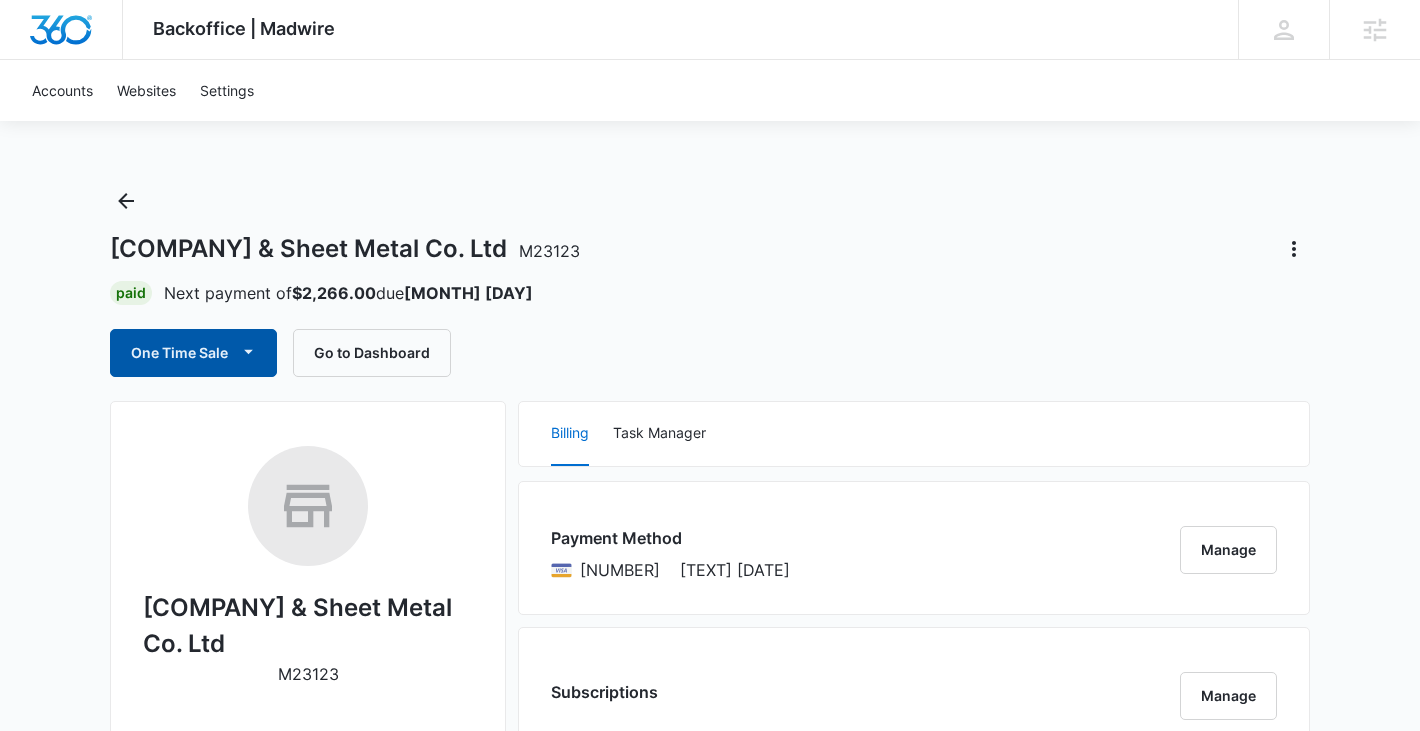 click at bounding box center (248, 353) 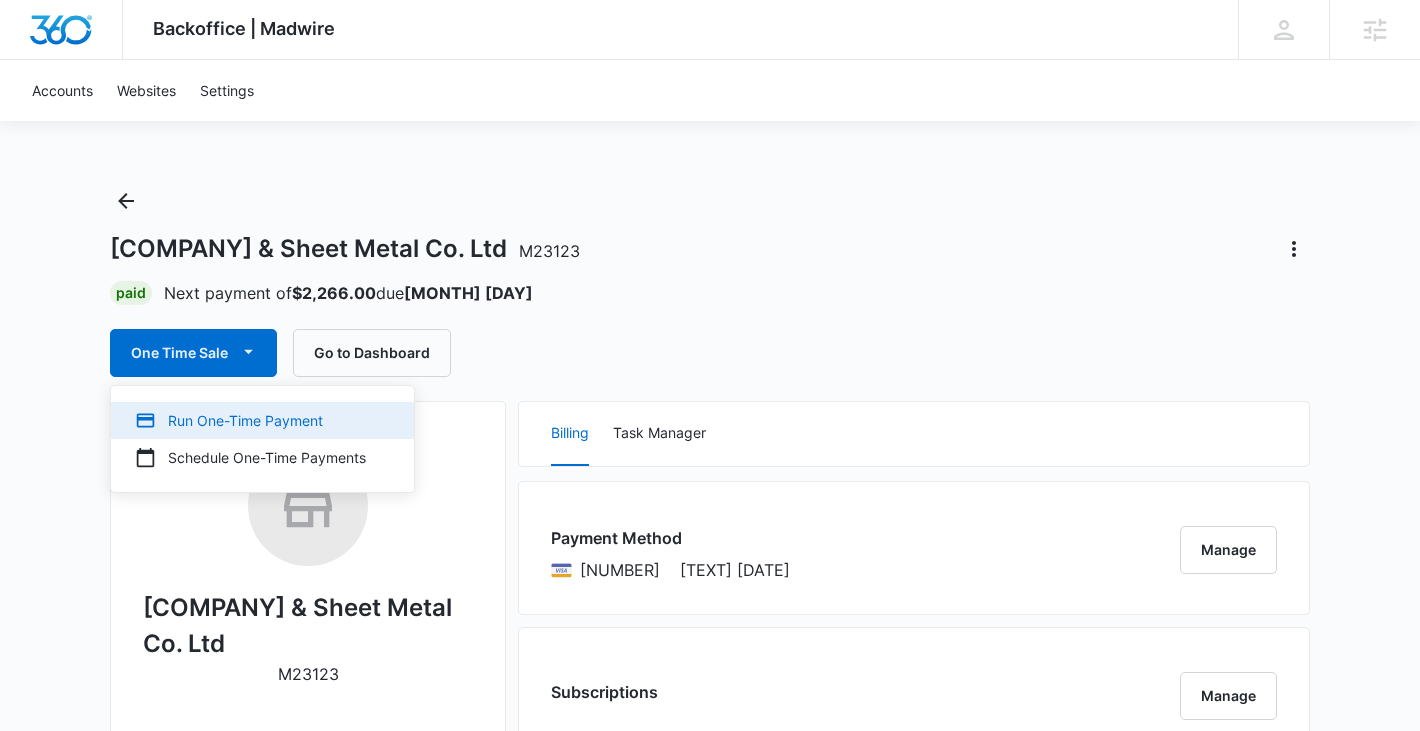click on "Run One-Time Payment" at bounding box center [250, 420] 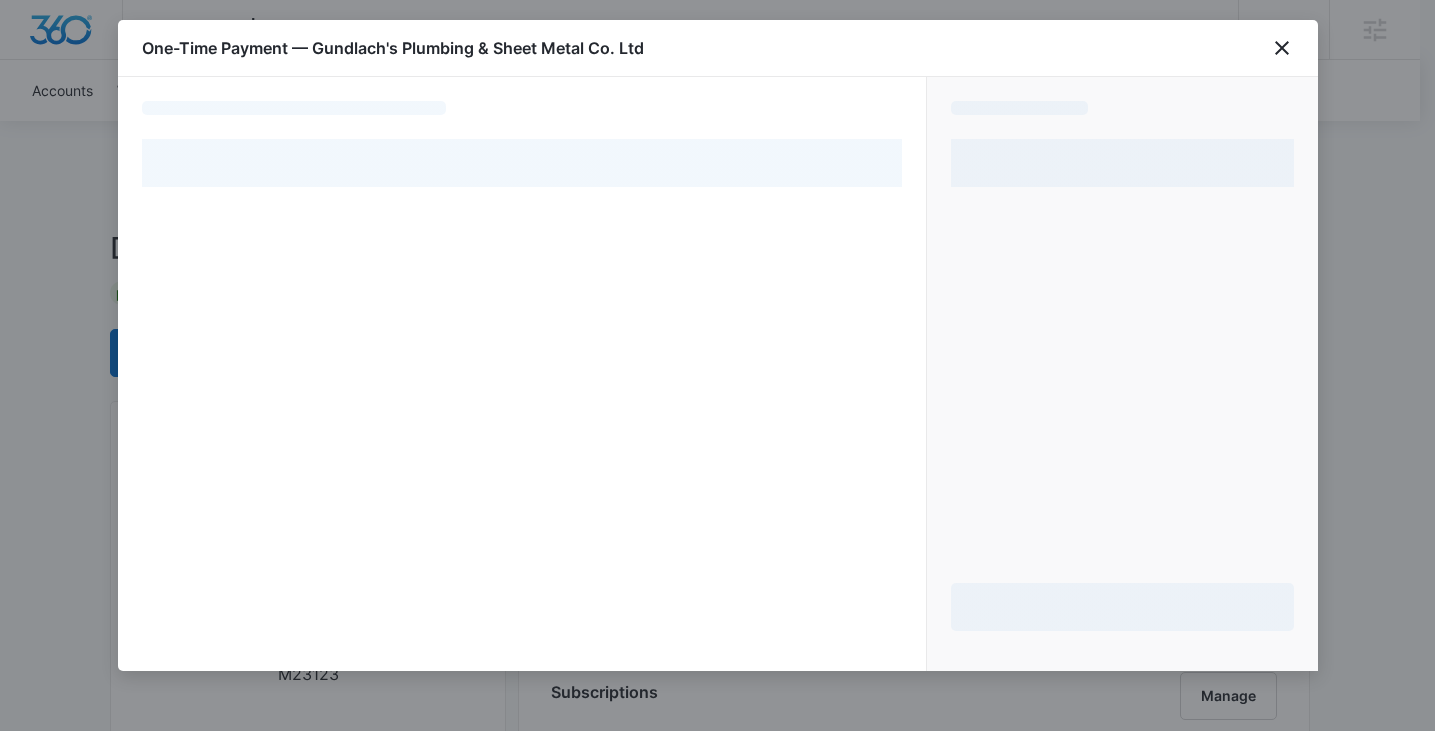 select on "[PRODUCT]" 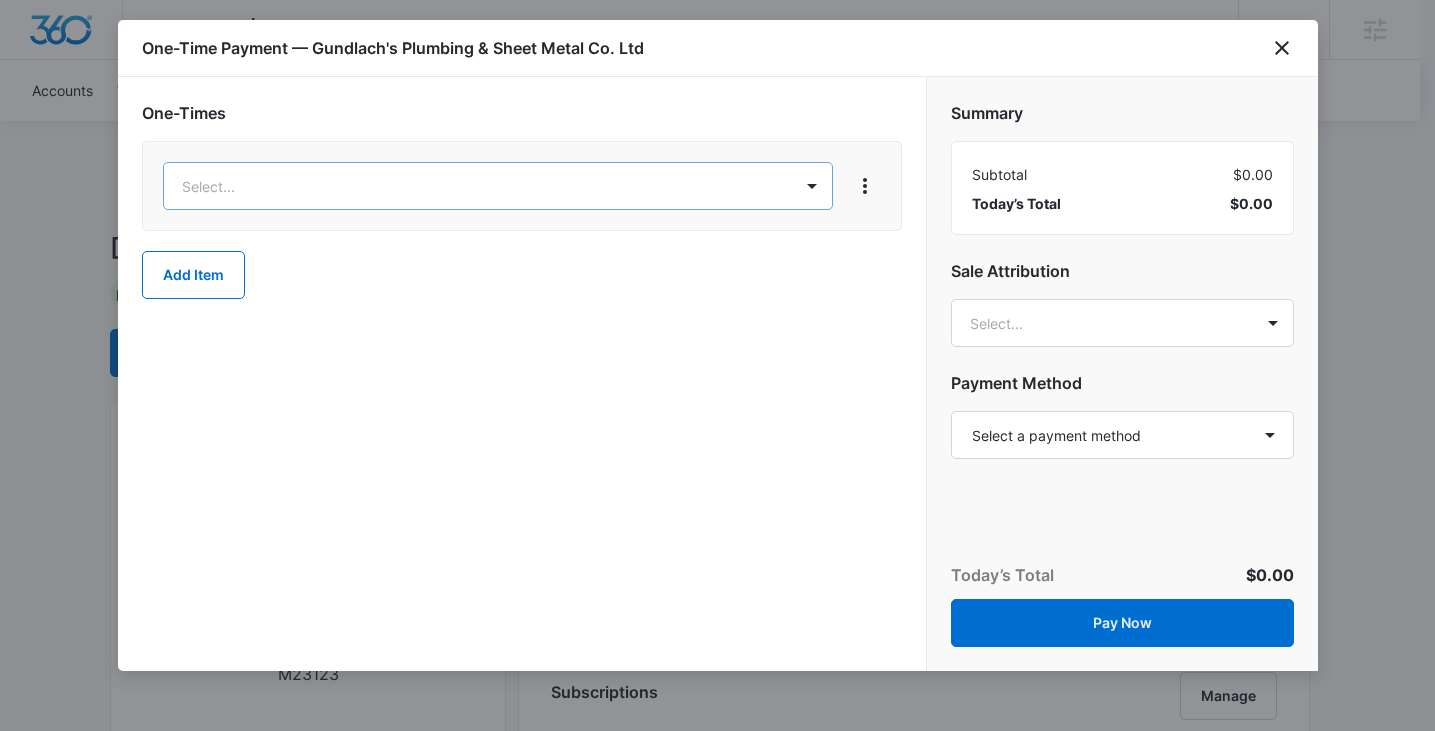 click on "Backoffice | Madwire Apps Settings KK [FIRST] [LAST] [EMAIL] My Profile Notifications Support Logout Terms & Conditions   •   Privacy Policy Agencies Accounts Websites Settings Gundlach's Plumbing & Sheet Metal Co. Ltd M23123 Paid Next payment of  $2,266.00  due  Aug 25 One Time Sale Go to Dashboard Gundlach's Plumbing & Sheet Metal Co. Ltd M23123 Details Billing Type Stripe Billing Contact [FIRST] [LAST] [PHONE] Billing Address PO BOX 1738 BAKERSFIELD ,  [STATE]   93302-1738 US Local Time 03:00pm   ( America/Los_Angeles ) Industry HVAC Contractor Lifetime Jan 15, 2020  ( 5 years 6 months ) Last Active - Lead Source - Partner - Stripe ID cus_MdHU8ZJmYX9NMp Collection Method Charge Automatically Team Members [FIRST] [LAST] Project Manager [EMAIL] [FIRST] [LAST] Onboarding Consultant [EMAIL] [FIRST] [LAST] Ad Specialist [EMAIL] Ask the Expert Marketing Consultant [EMAIL] [FIRST] [LAST] Success Manager" at bounding box center (717, 1427) 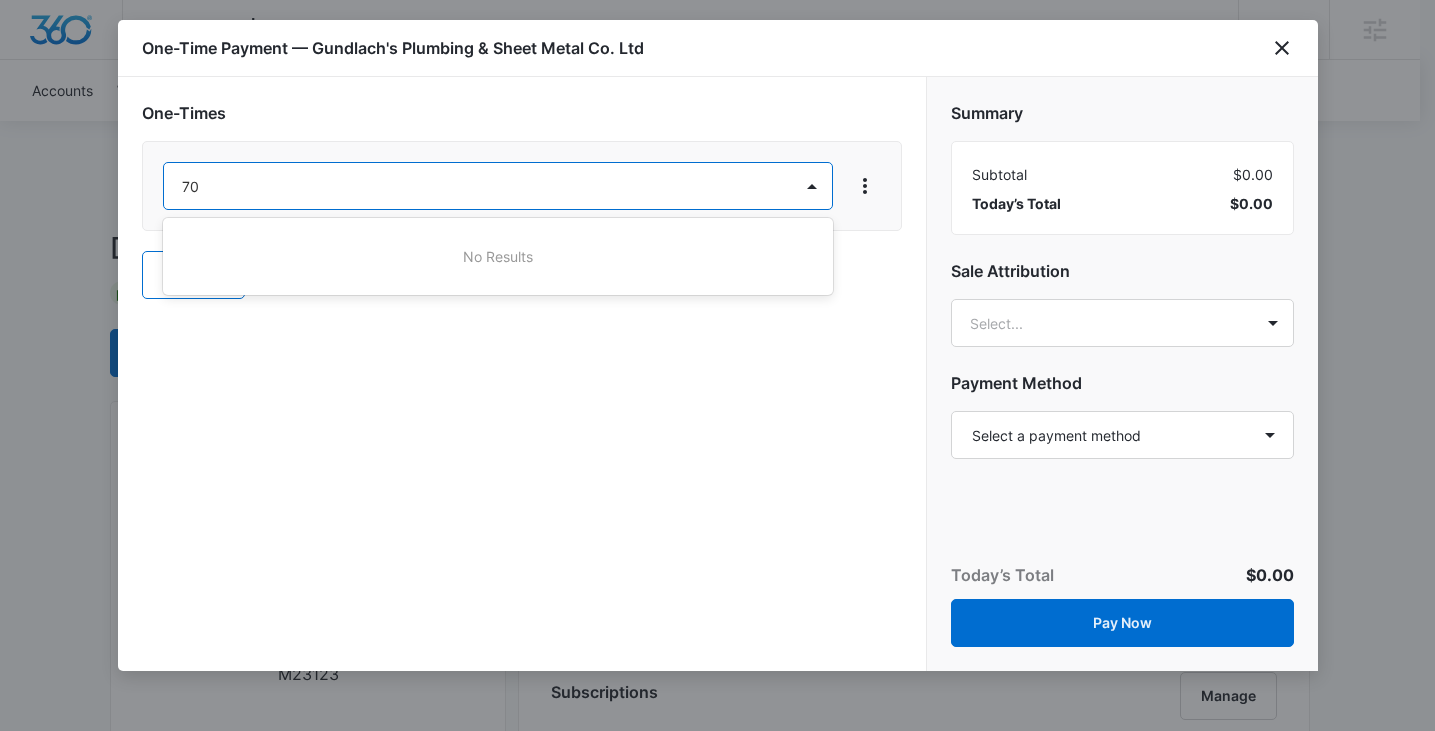 type on "7" 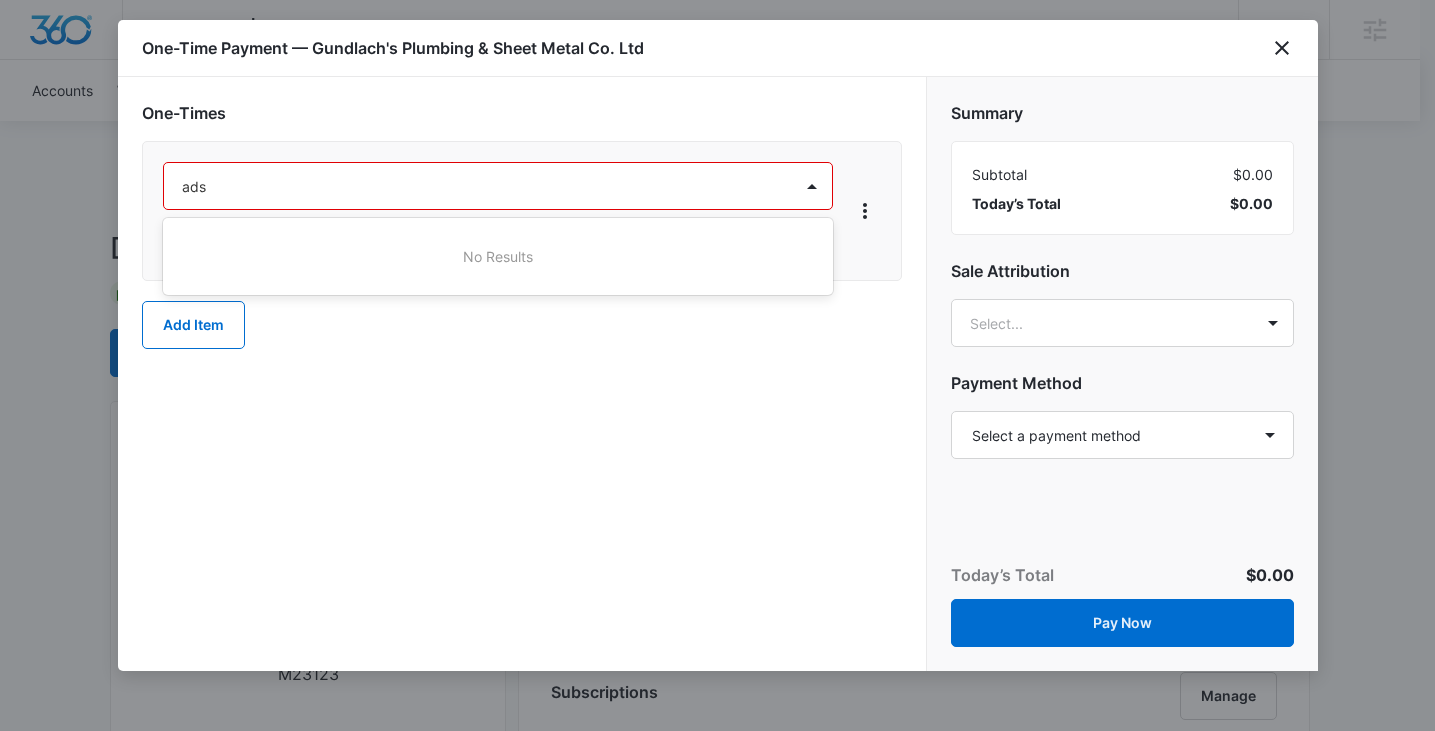 type on "ad" 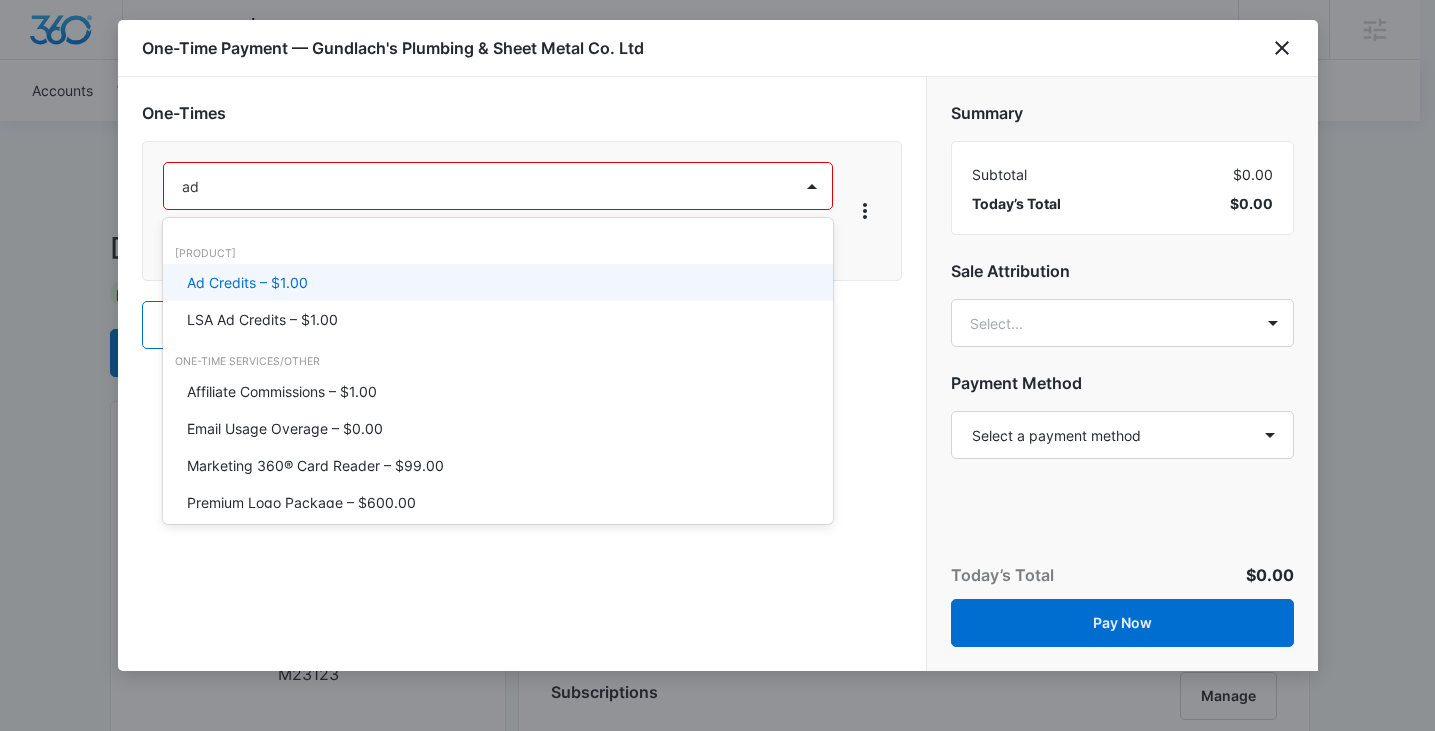 click on "Ad Credits – $1.00" at bounding box center [496, 282] 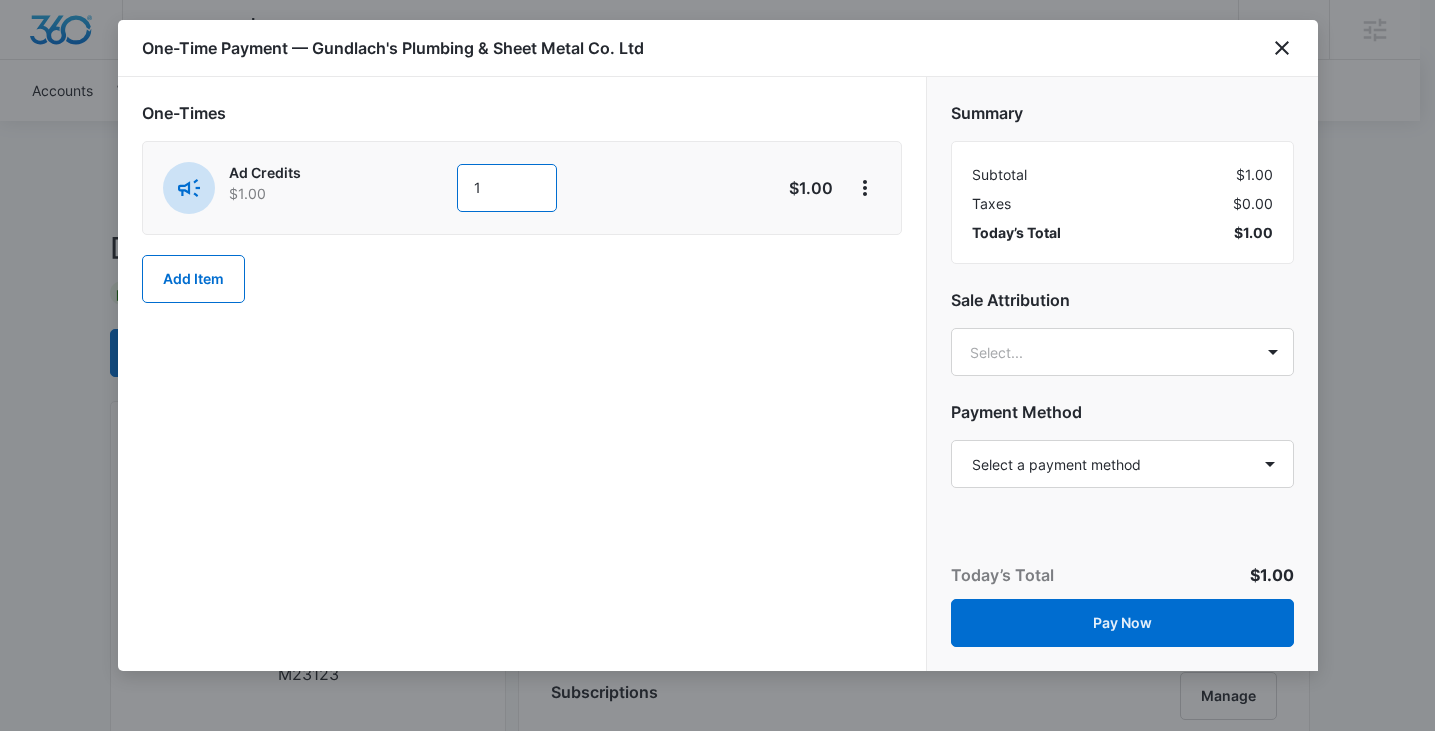 drag, startPoint x: 491, startPoint y: 180, endPoint x: 438, endPoint y: 185, distance: 53.235325 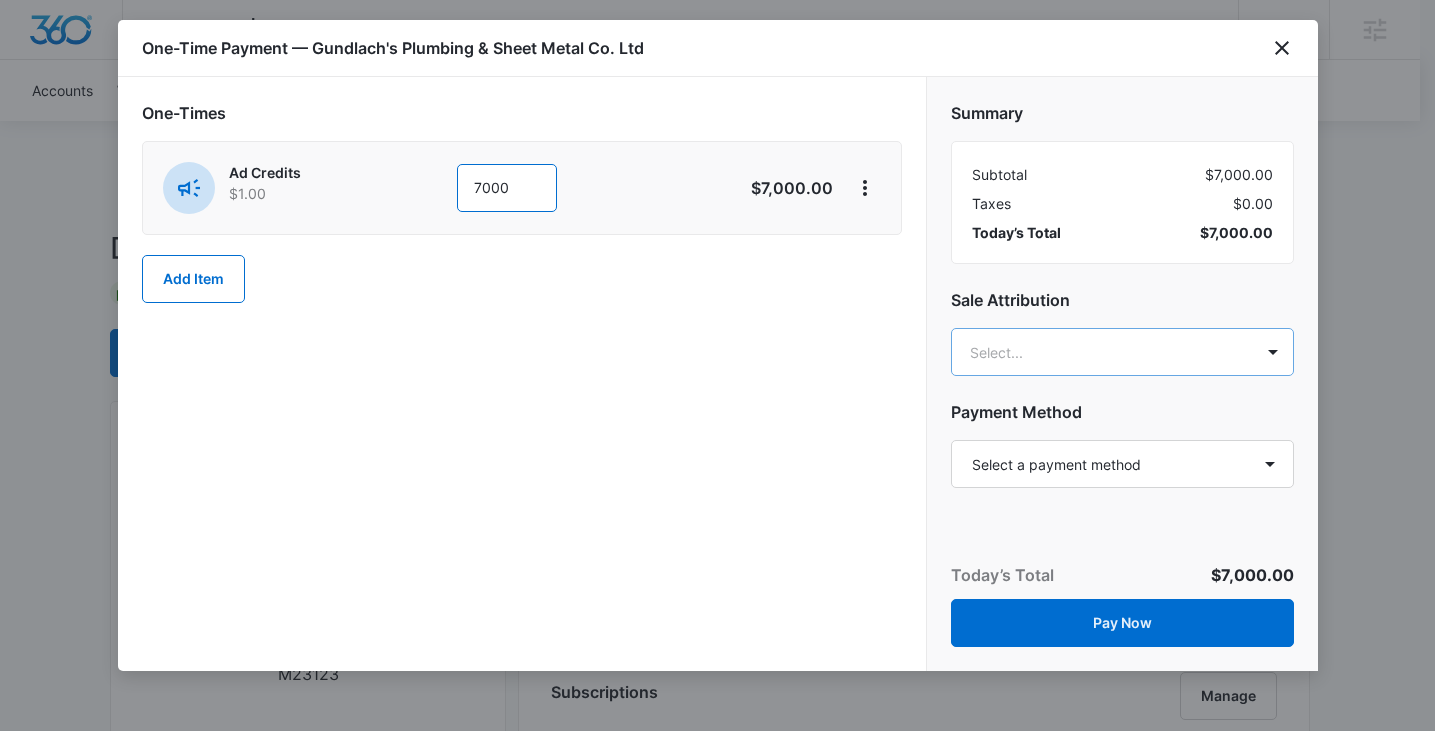 type on "7000" 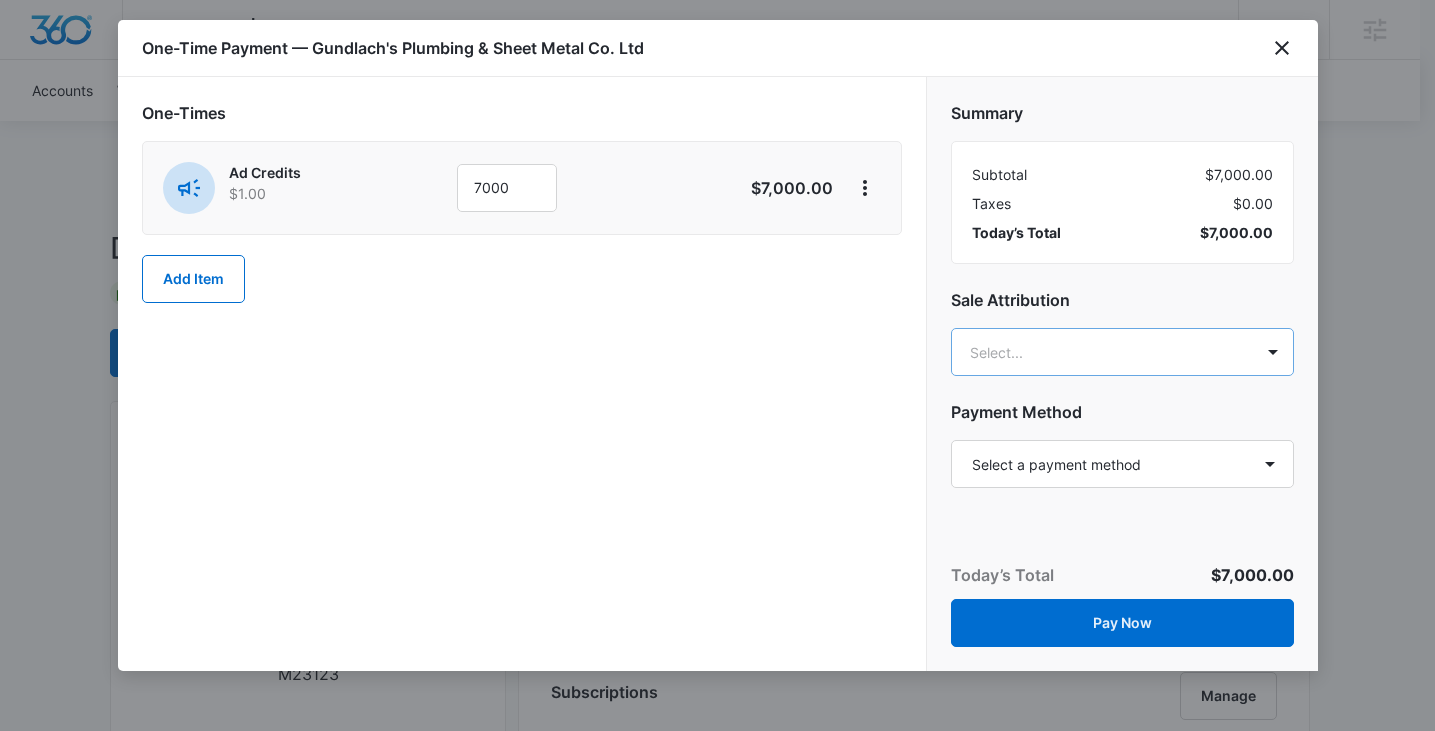 click on "Backoffice | Madwire Apps Settings KK [FIRST] [LAST] [EMAIL] My Profile Notifications Support Logout Terms & Conditions   •   Privacy Policy Agencies Accounts Websites Settings Gundlach's Plumbing & Sheet Metal Co. Ltd M23123 Paid Next payment of  $2,266.00  due  Aug 25 One Time Sale Go to Dashboard Gundlach's Plumbing & Sheet Metal Co. Ltd M23123 Details Billing Type Stripe Billing Contact [FIRST] [LAST] [PHONE] Billing Address PO BOX 1738 BAKERSFIELD ,  [STATE]   93302-1738 US Local Time 03:00pm   ( America/Los_Angeles ) Industry HVAC Contractor Lifetime Jan 15, 2020  ( 5 years 6 months ) Last Active - Lead Source - Partner - Stripe ID cus_MdHU8ZJmYX9NMp Collection Method Charge Automatically Team Members [FIRST] [LAST] Project Manager [EMAIL] [FIRST] [LAST] Onboarding Consultant [EMAIL] [FIRST] [LAST] Ad Specialist [EMAIL] Ask the Expert Marketing Consultant [EMAIL] [FIRST] [LAST] Success Manager" at bounding box center [717, 1427] 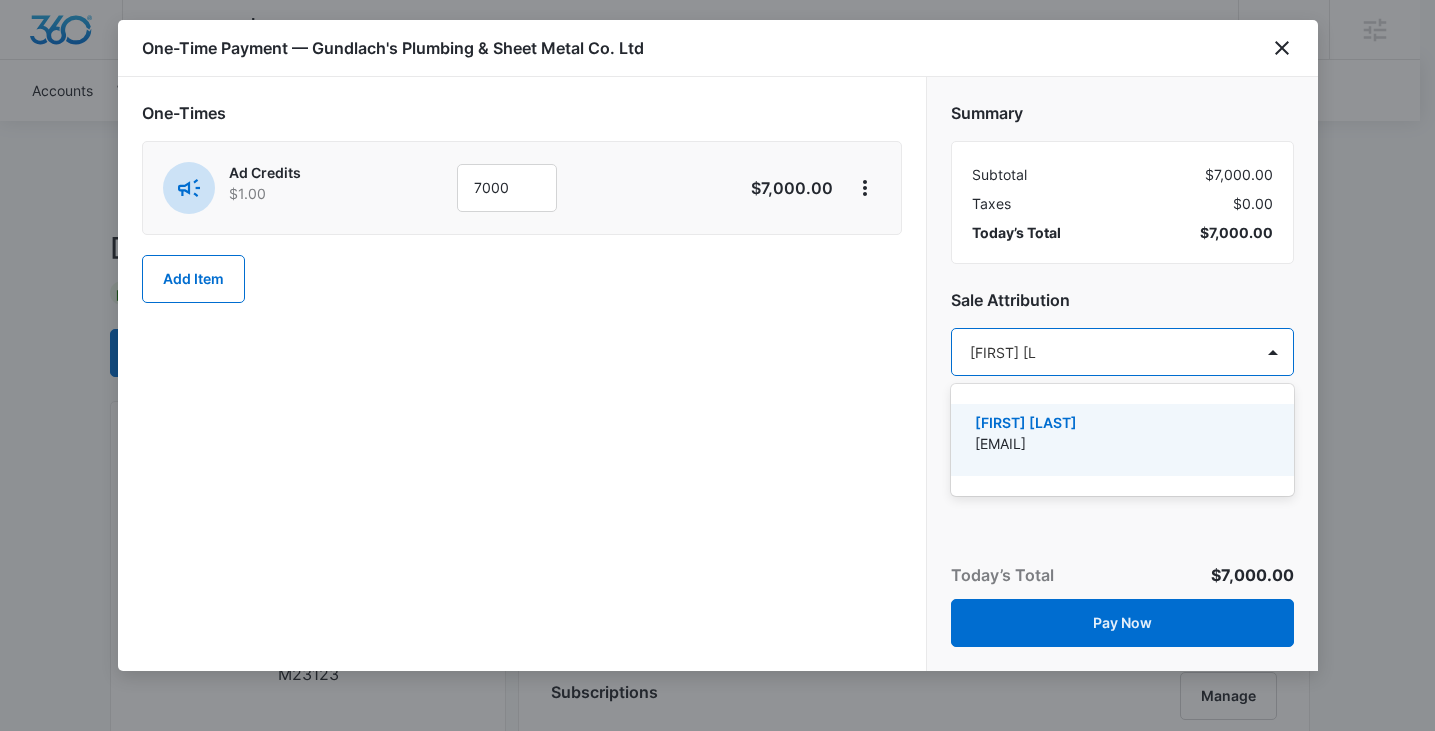 type on "[FIRST] [LAST]" 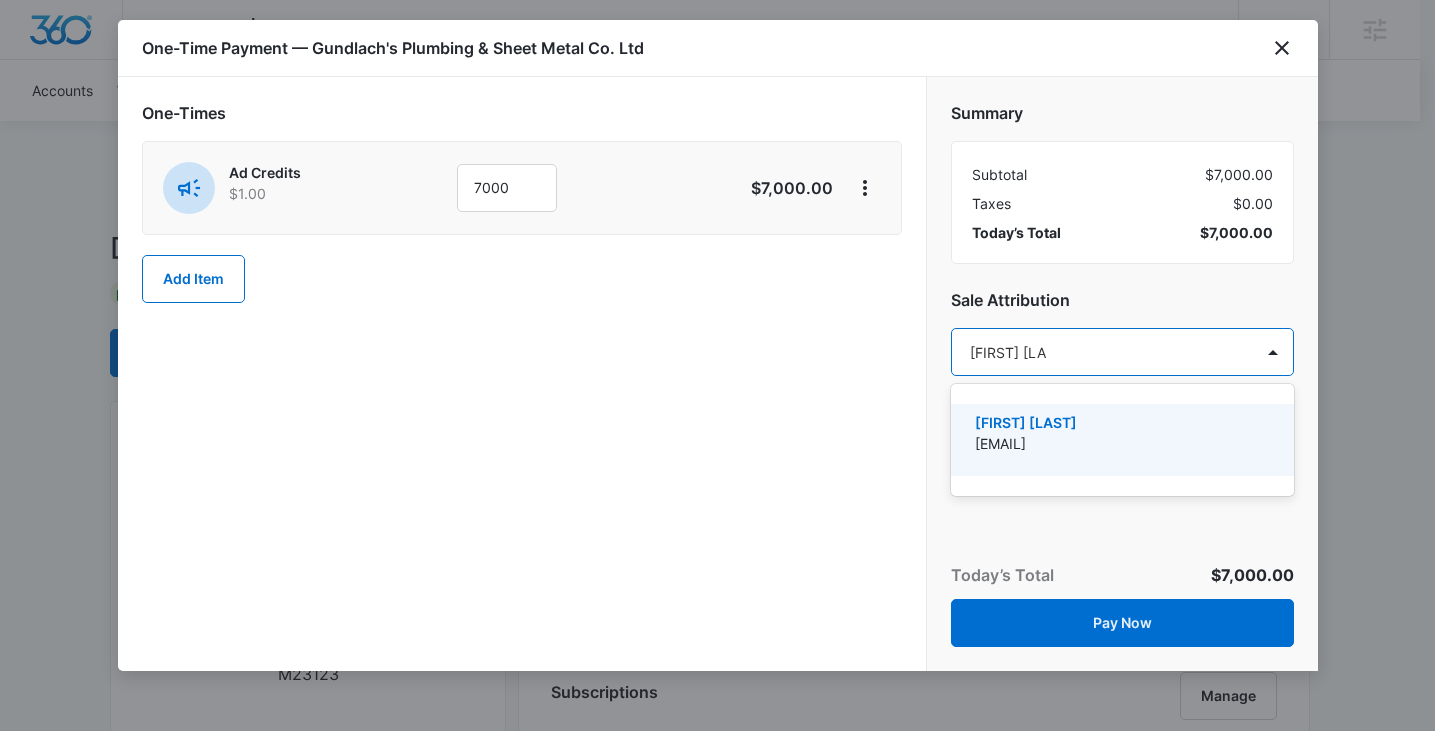 click on "[EMAIL]" at bounding box center (1120, 443) 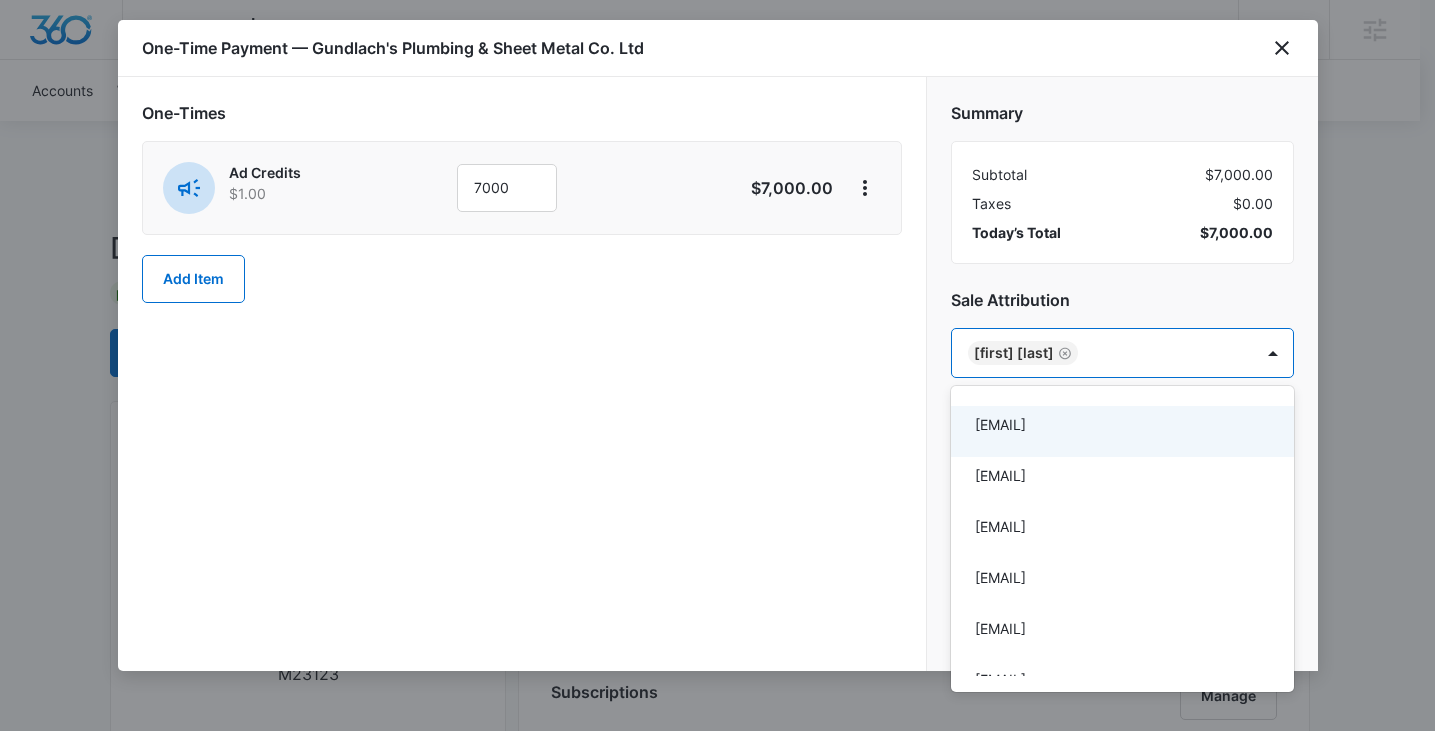 click at bounding box center [717, 365] 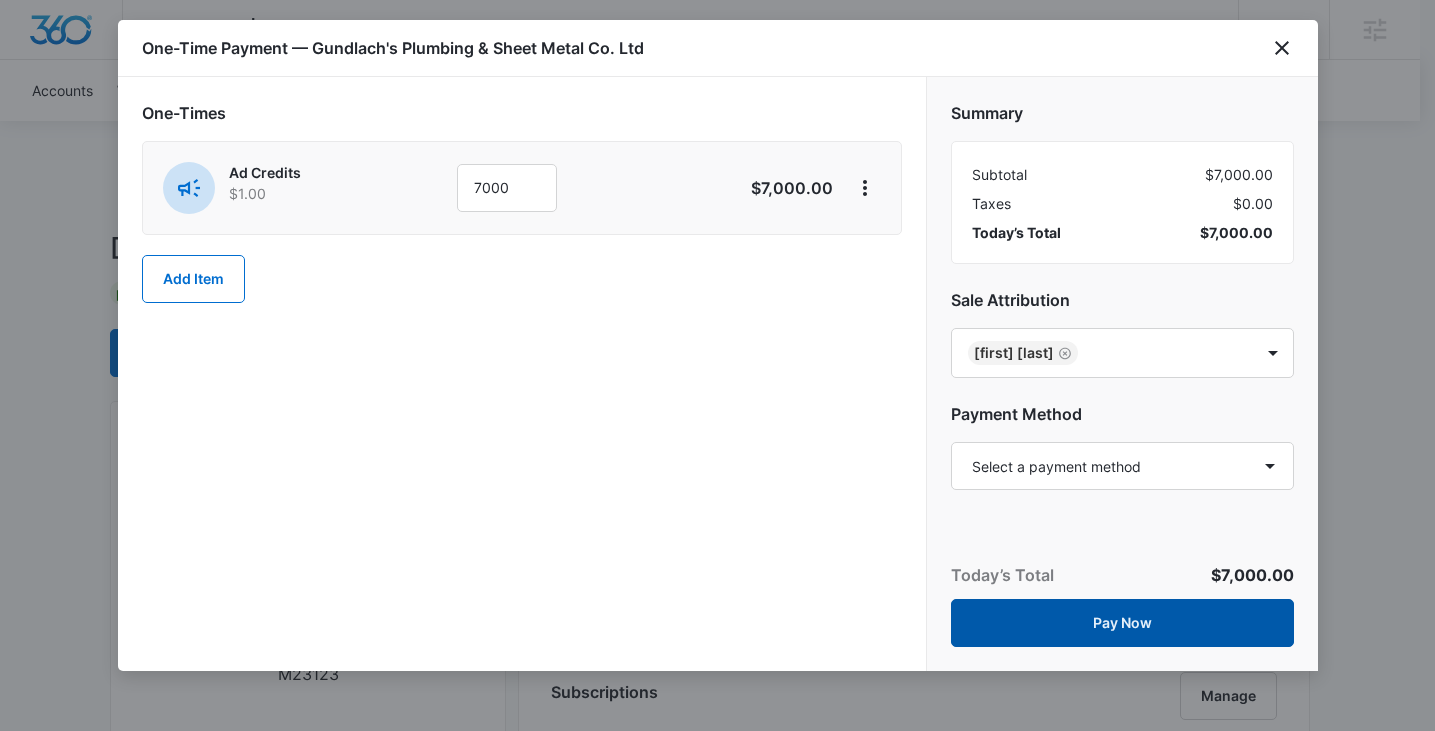 click on "Pay Now" at bounding box center [1122, 623] 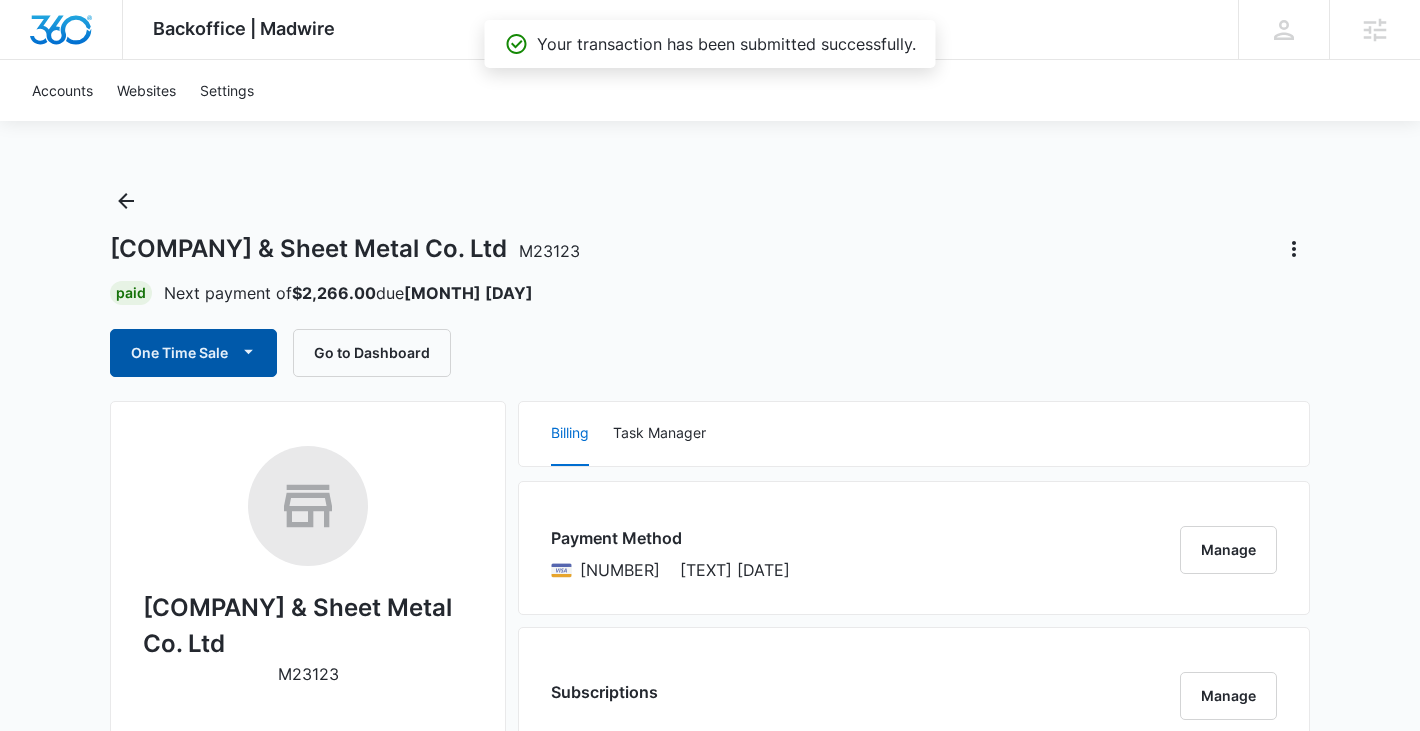 click on "One Time Sale" at bounding box center [193, 353] 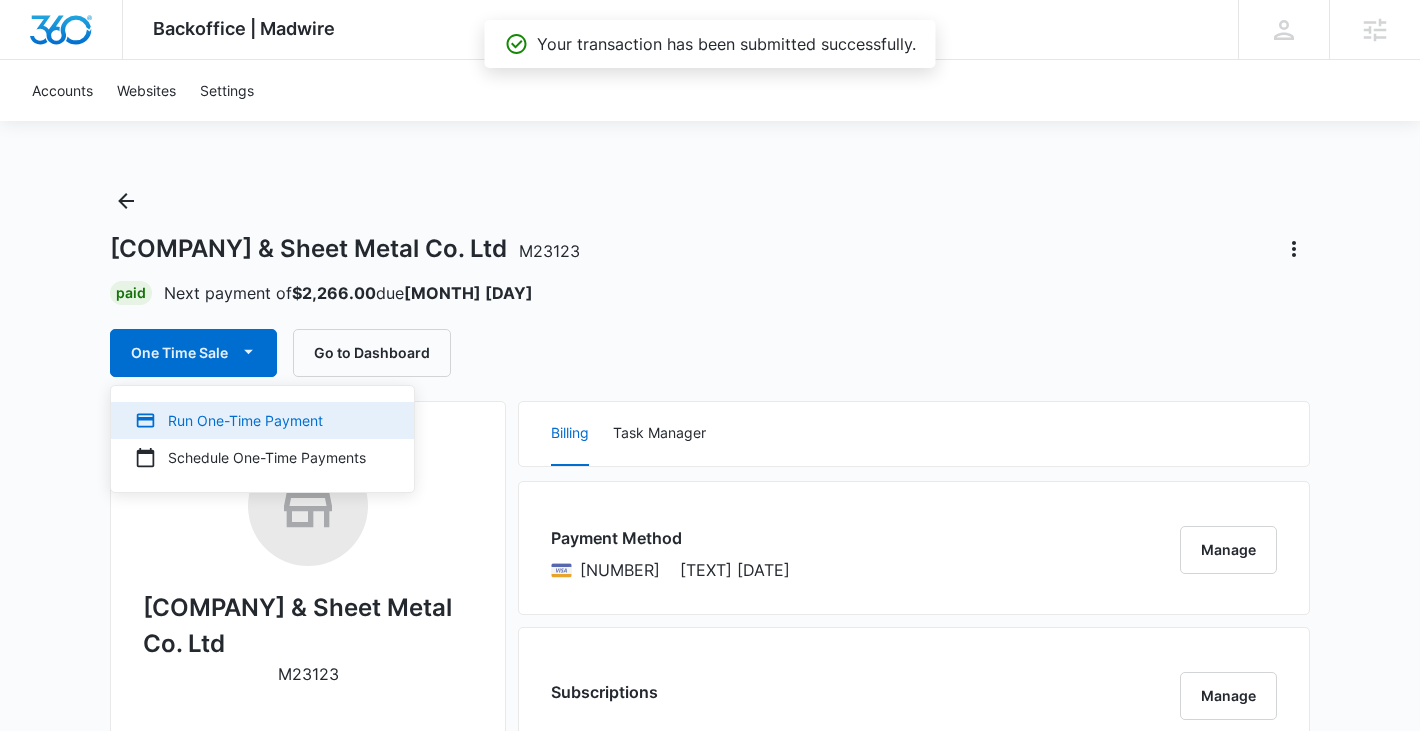 click on "Run One-Time Payment" at bounding box center [250, 420] 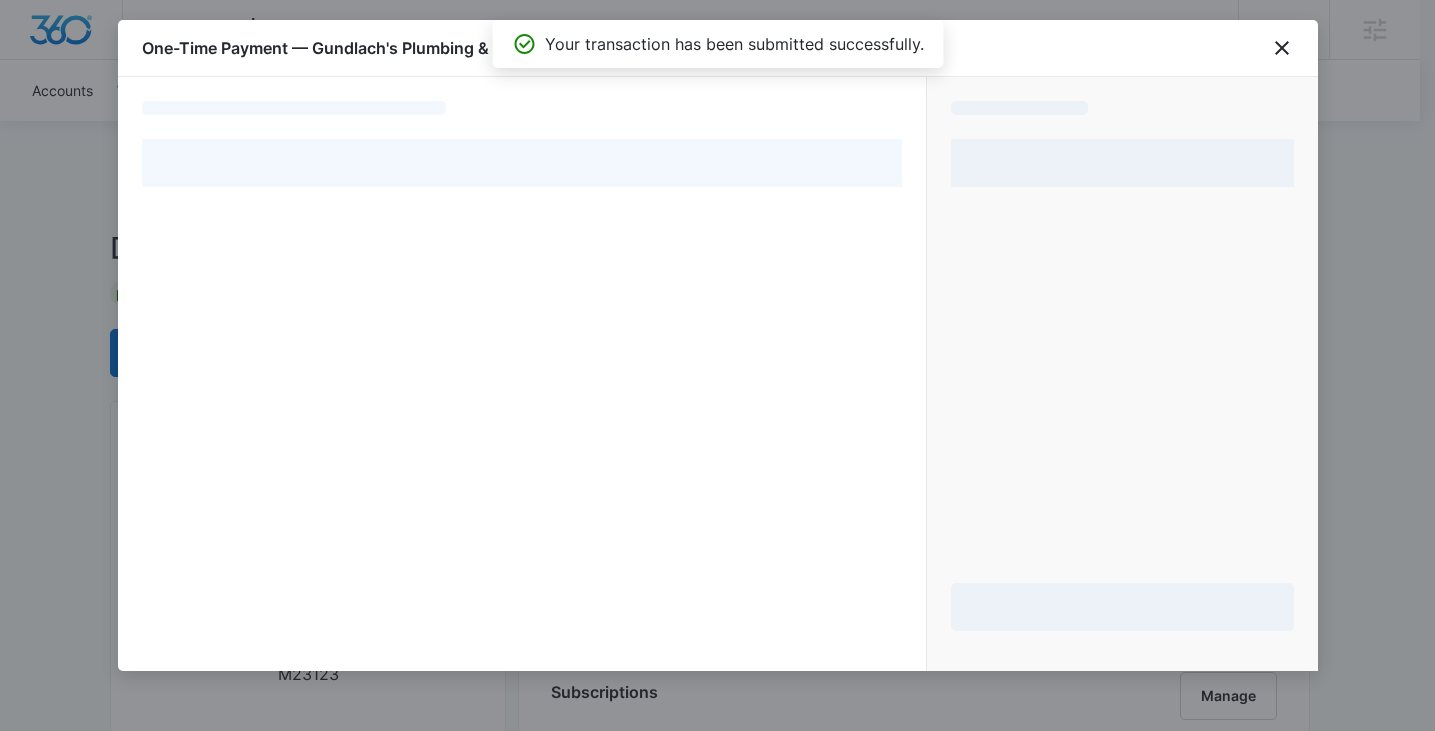 select on "[PRODUCT]" 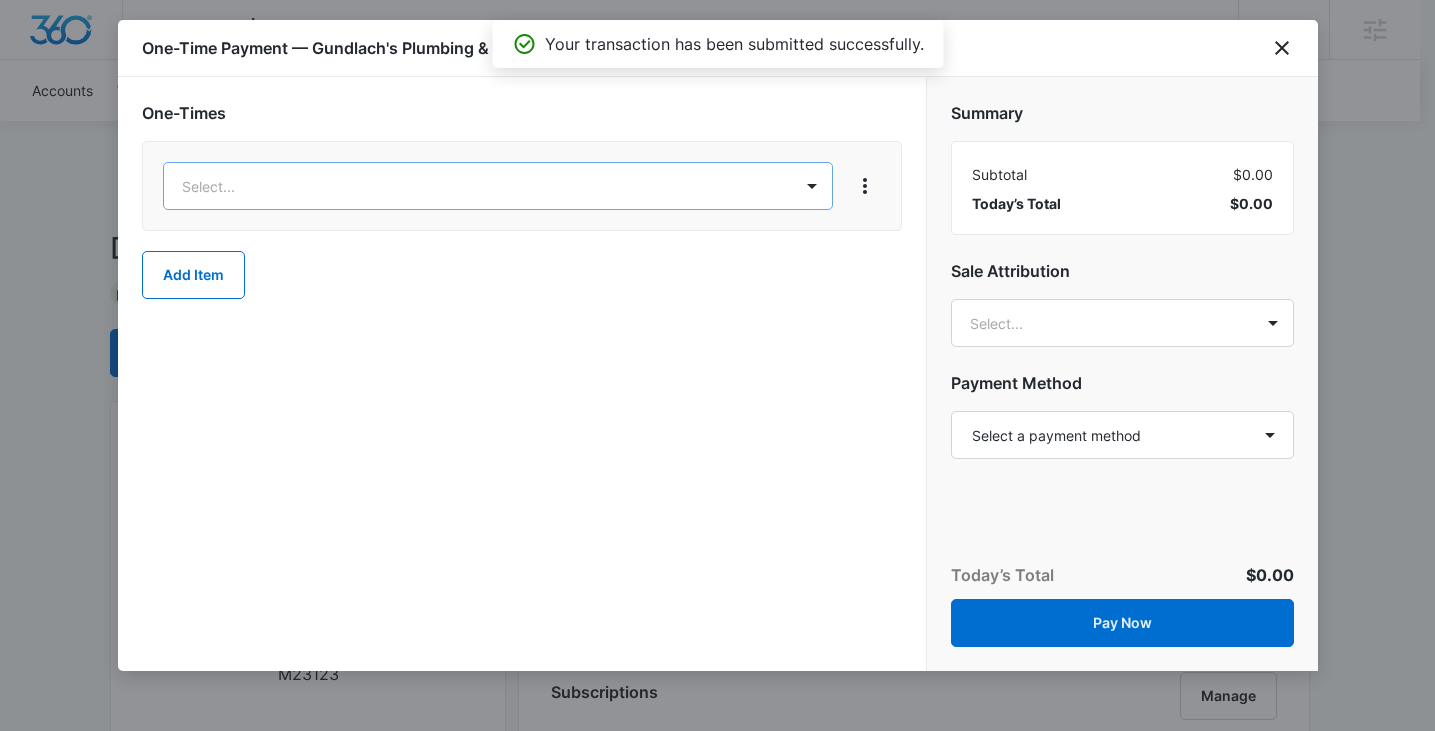 click on "Backoffice | Madwire Apps Settings KK [FIRST] [LAST] [EMAIL] My Profile Notifications Support Logout Terms & Conditions   •   Privacy Policy Agencies Accounts Websites Settings Gundlach's Plumbing & Sheet Metal Co. Ltd M23123 Paid Next payment of  $2,266.00  due  Aug 25 One Time Sale Go to Dashboard Gundlach's Plumbing & Sheet Metal Co. Ltd M23123 Details Billing Type Stripe Billing Contact [FIRST] [LAST] [PHONE] Billing Address PO BOX 1738 BAKERSFIELD ,  [STATE]   93302-1738 US Local Time 03:00pm   ( America/Los_Angeles ) Industry HVAC Contractor Lifetime Jan 15, 2020  ( 5 years 6 months ) Last Active - Lead Source - Partner - Stripe ID cus_MdHU8ZJmYX9NMp Collection Method Charge Automatically Team Members [FIRST] [LAST] Project Manager [EMAIL] [FIRST] [LAST] Onboarding Consultant [EMAIL] [FIRST] [LAST] Ad Specialist [EMAIL] Ask the Expert Marketing Consultant [EMAIL] [FIRST] [LAST] Success Manager" at bounding box center (717, 1427) 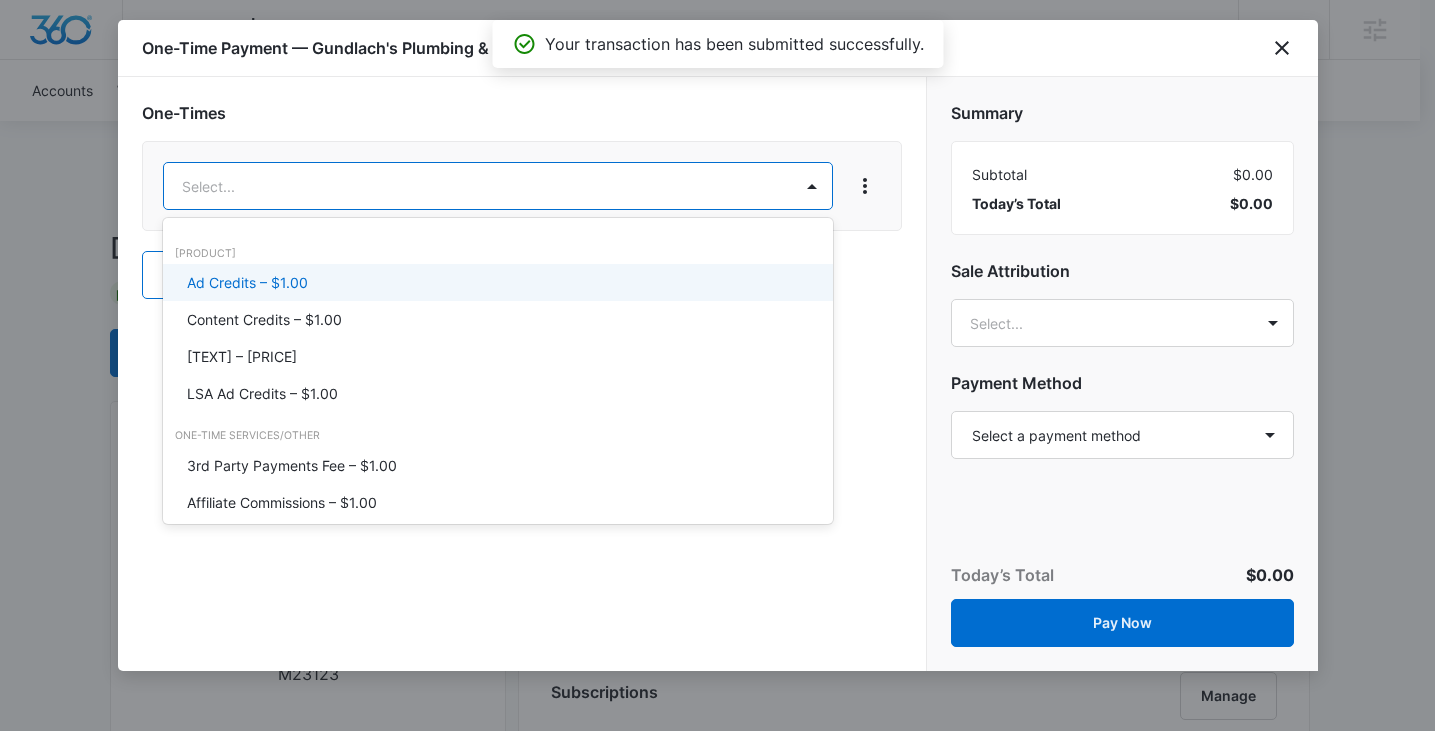 click on "Ad Credits – $1.00" at bounding box center (496, 282) 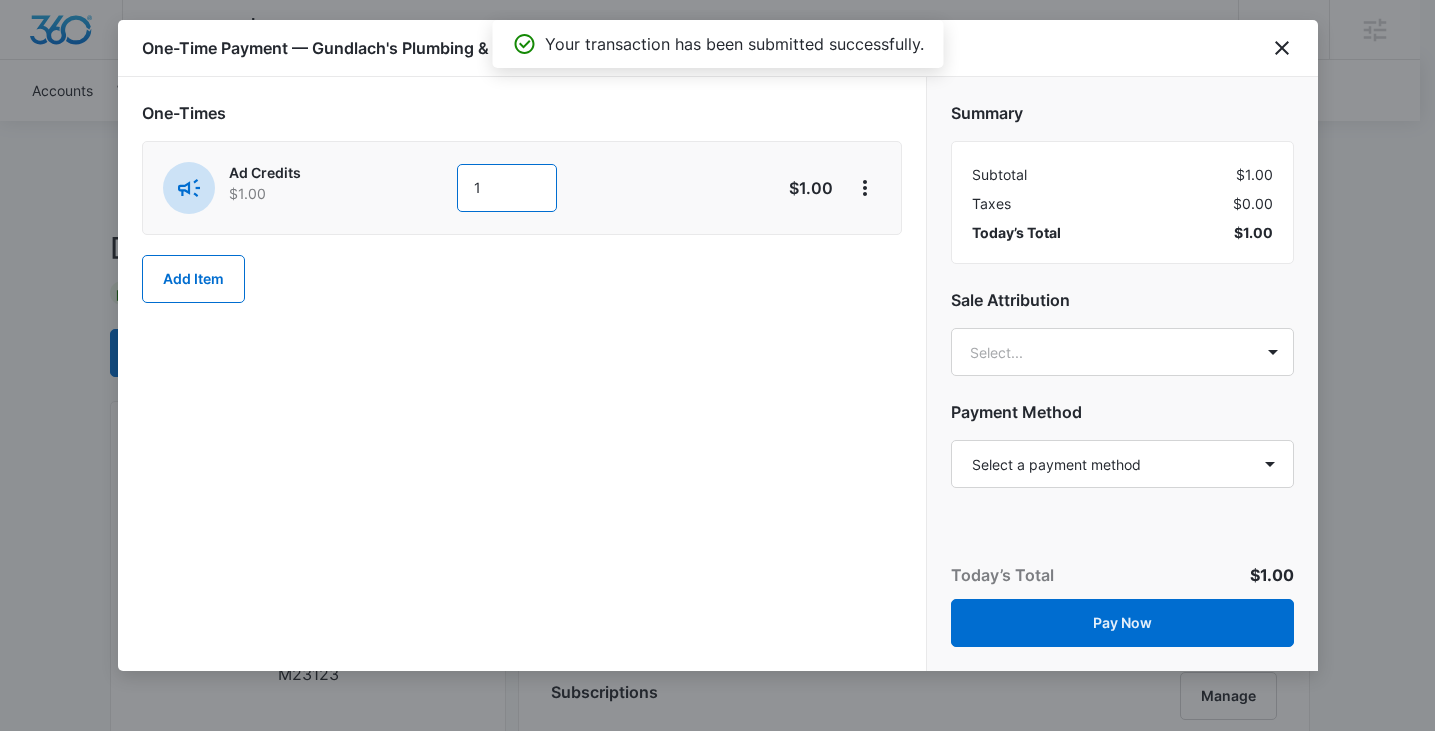 drag, startPoint x: 534, startPoint y: 178, endPoint x: 416, endPoint y: 184, distance: 118.15244 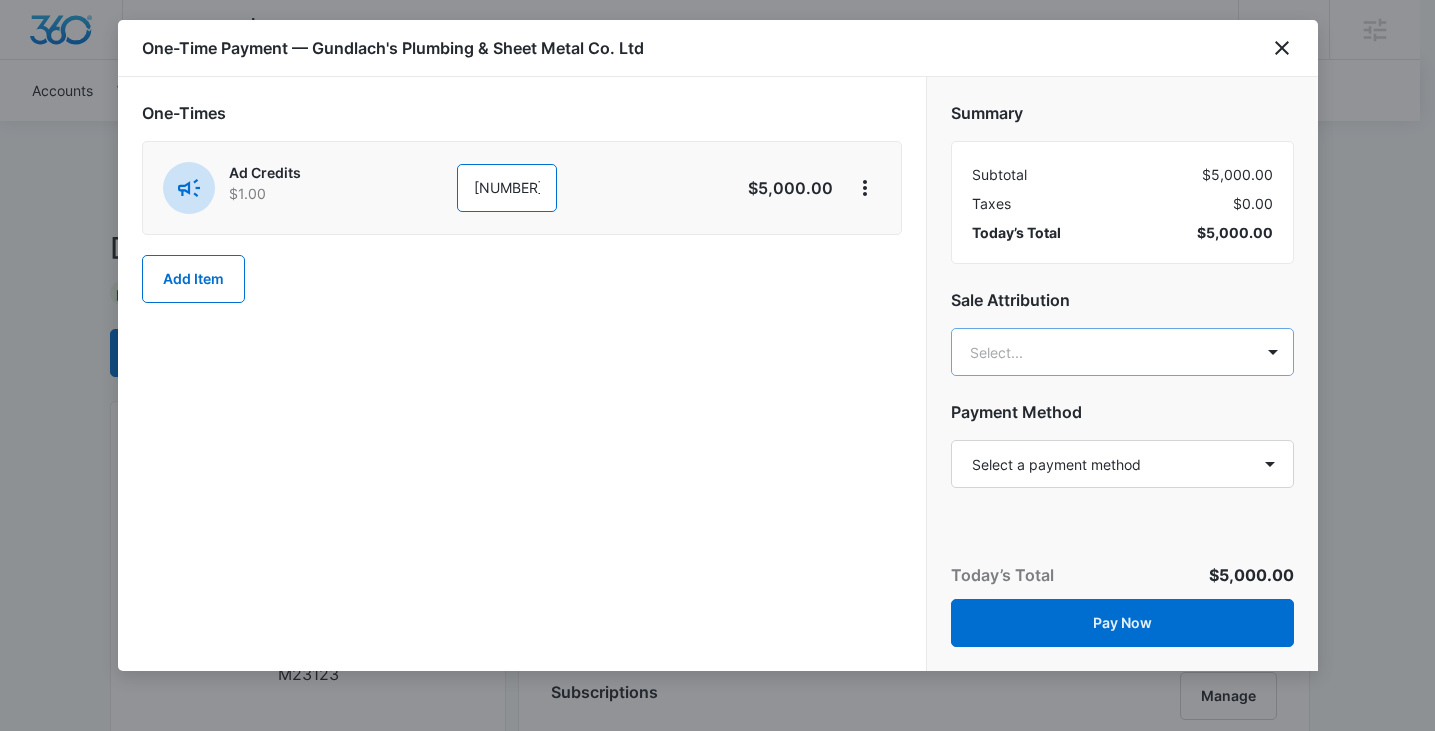 type on "[NUMBER]" 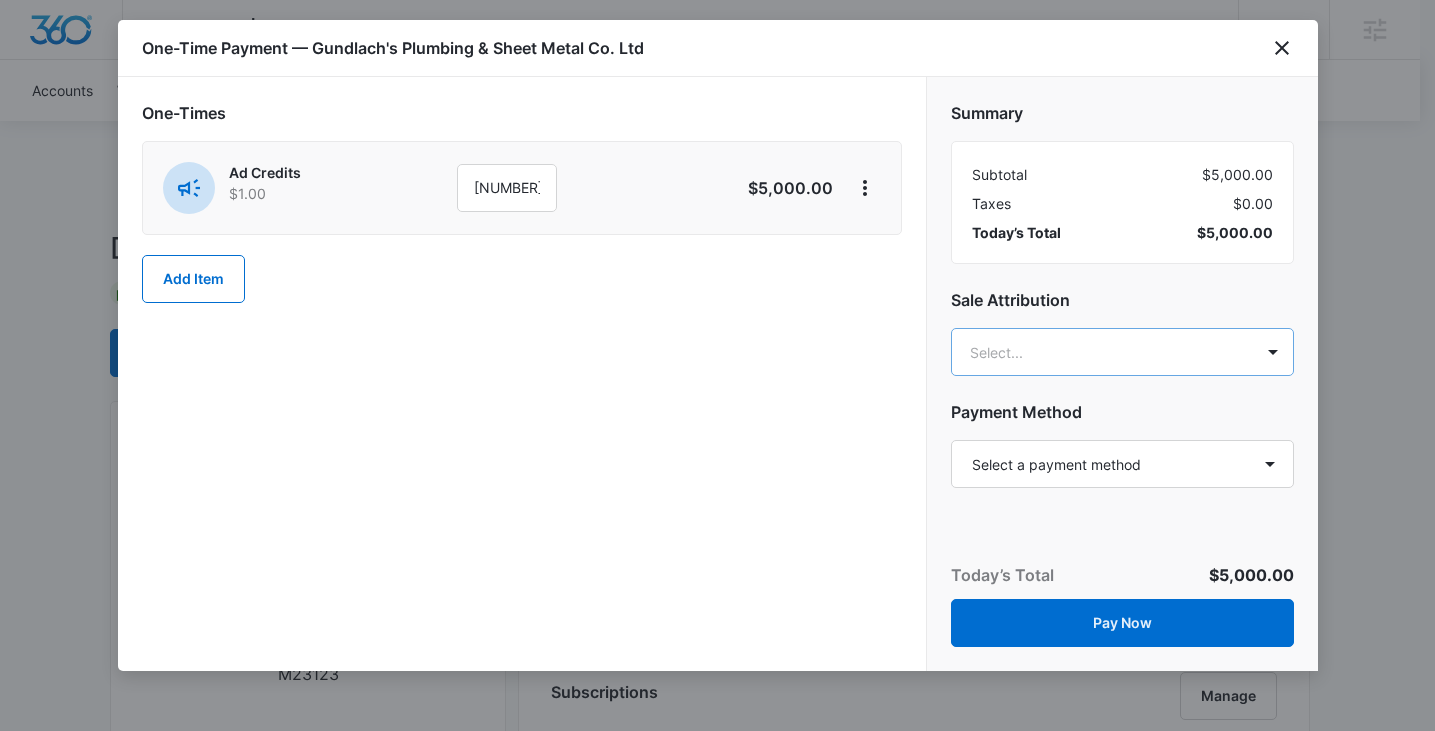 click on "Backoffice | Madwire Apps Settings KK [FIRST] [LAST] [EMAIL] My Profile Notifications Support Logout Terms & Conditions   •   Privacy Policy Agencies Accounts Websites Settings Gundlach's Plumbing & Sheet Metal Co. Ltd M23123 Paid Next payment of  $2,266.00  due  Aug 25 One Time Sale Go to Dashboard Gundlach's Plumbing & Sheet Metal Co. Ltd M23123 Details Billing Type Stripe Billing Contact [FIRST] [LAST] [PHONE] Billing Address PO BOX 1738 BAKERSFIELD ,  [STATE]   93302-1738 US Local Time 03:00pm   ( America/Los_Angeles ) Industry HVAC Contractor Lifetime Jan 15, 2020  ( 5 years 6 months ) Last Active - Lead Source - Partner - Stripe ID cus_MdHU8ZJmYX9NMp Collection Method Charge Automatically Team Members [FIRST] [LAST] Project Manager [EMAIL] [FIRST] [LAST] Onboarding Consultant [EMAIL] [FIRST] [LAST] Ad Specialist [EMAIL] Ask the Expert Marketing Consultant [EMAIL] [FIRST] [LAST] Success Manager" at bounding box center [717, 1427] 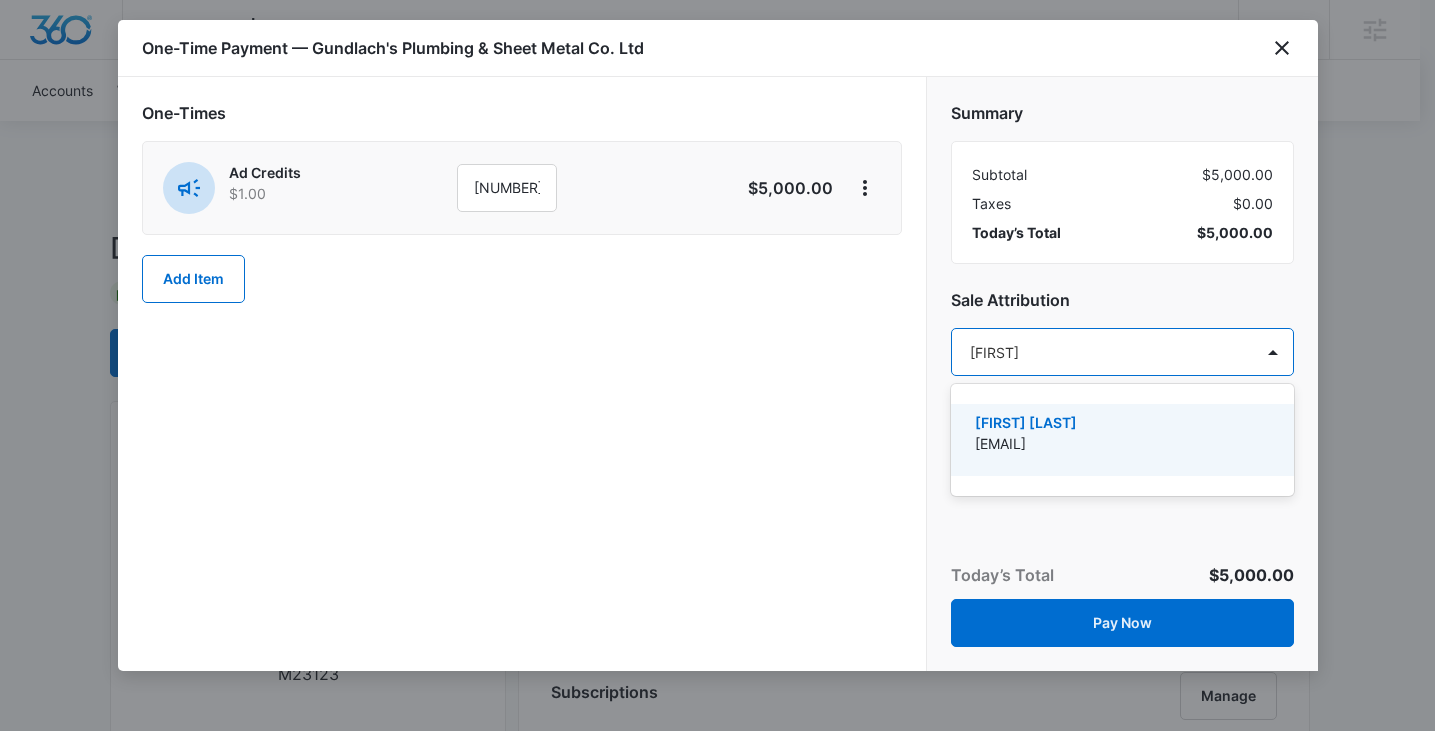 type on "[FIRST] [LAST]" 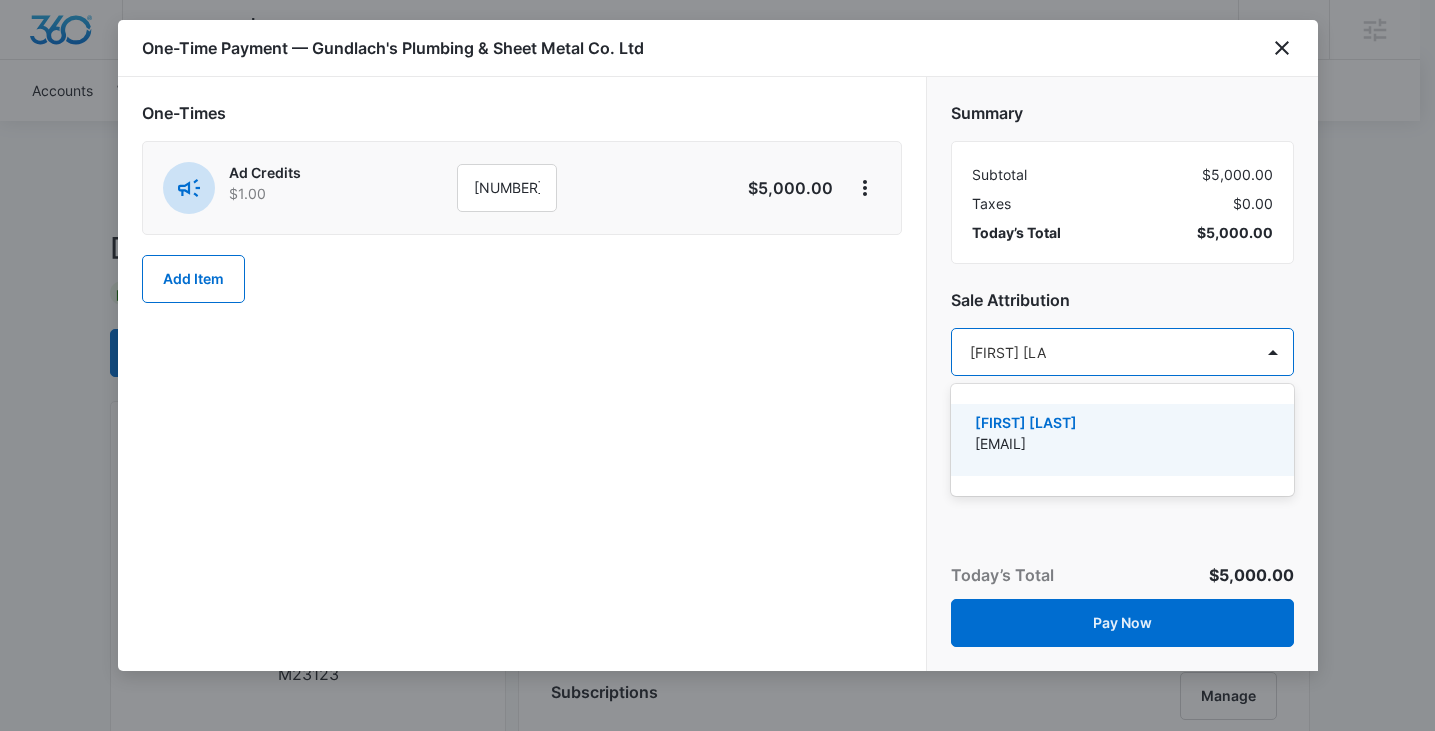 click on "[FIRST] [LAST] [EMAIL]" at bounding box center [1122, 440] 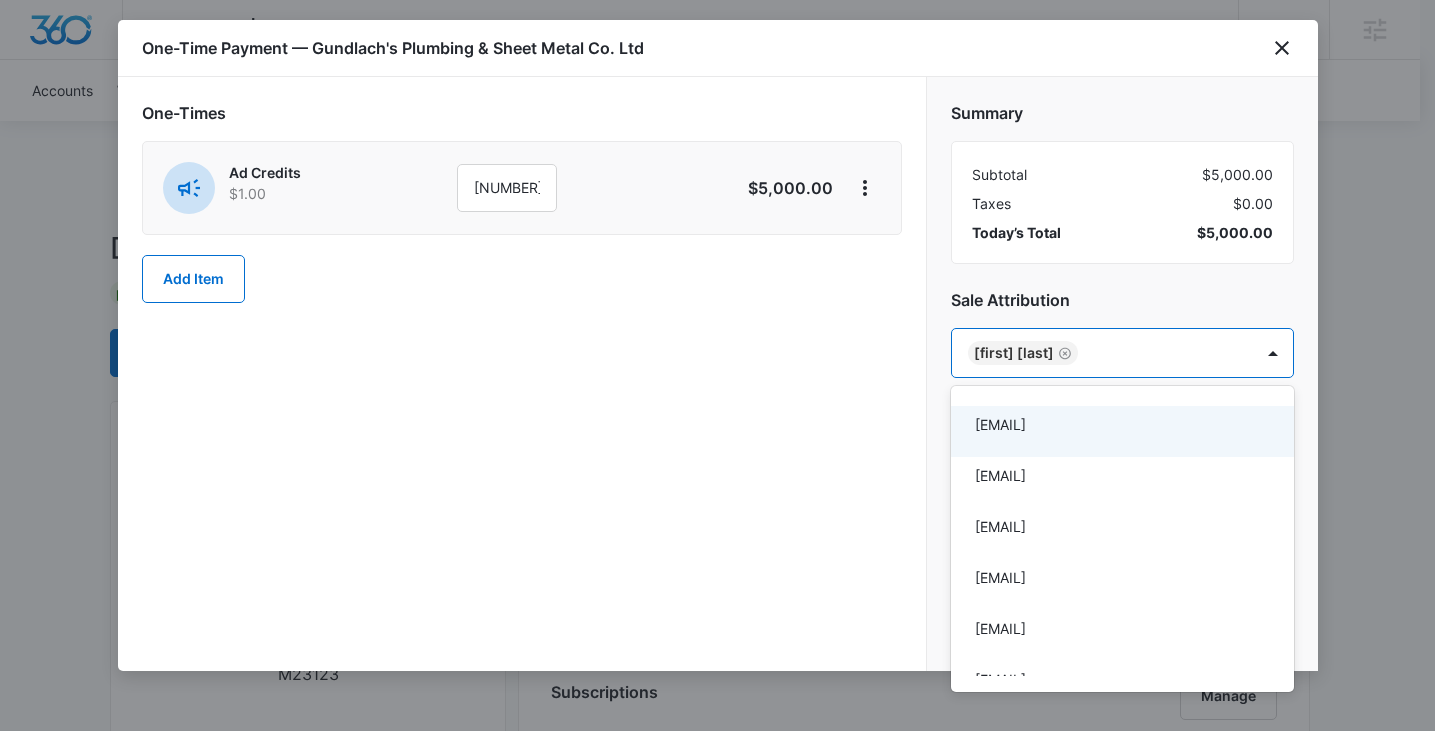 click at bounding box center [717, 365] 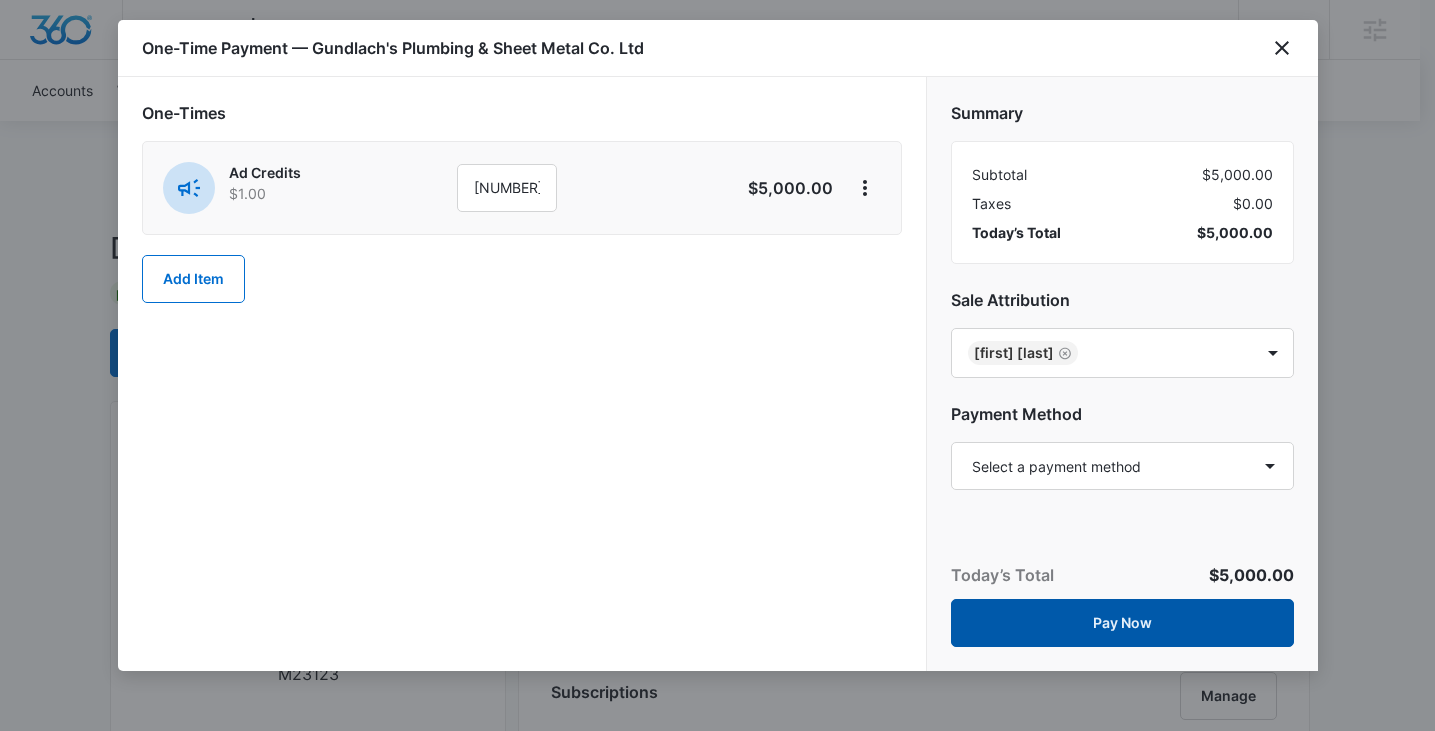 click on "Pay Now" at bounding box center [1122, 623] 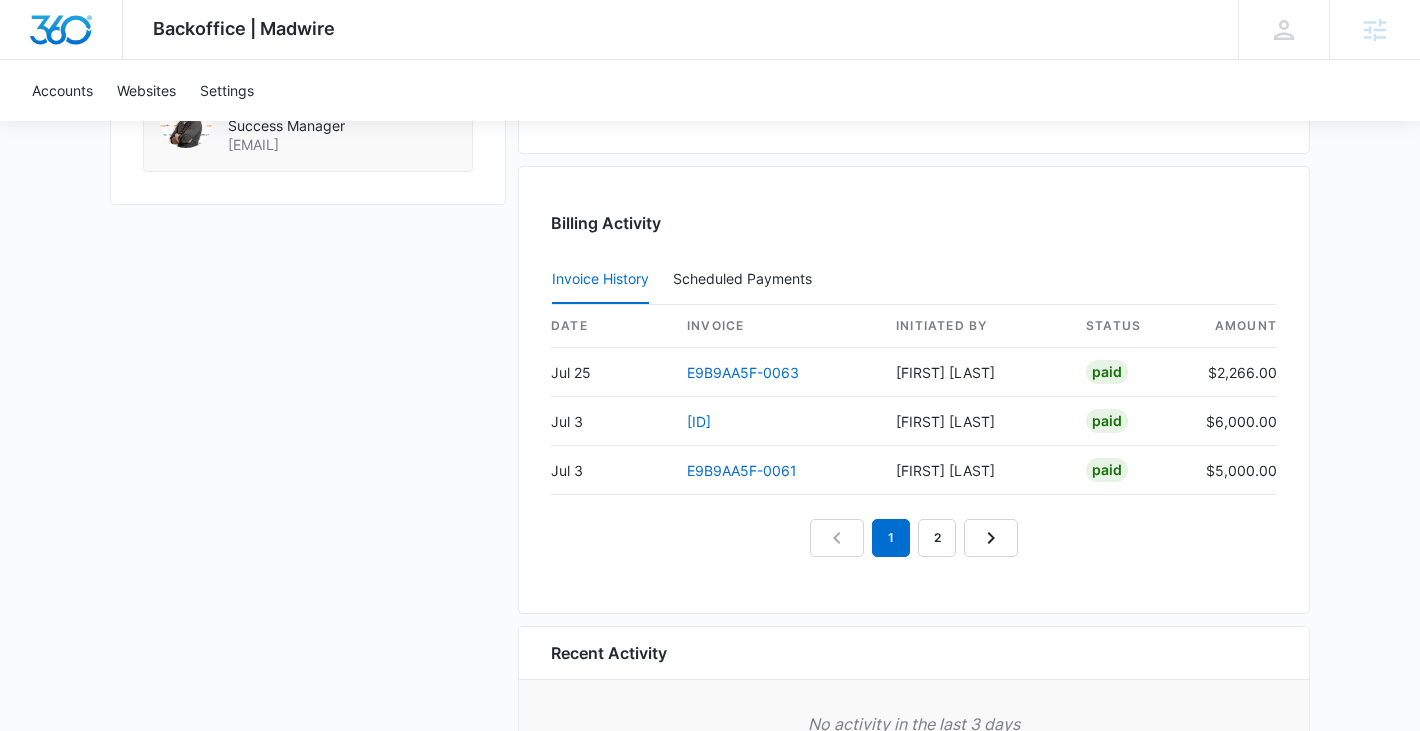 scroll, scrollTop: 1981, scrollLeft: 0, axis: vertical 